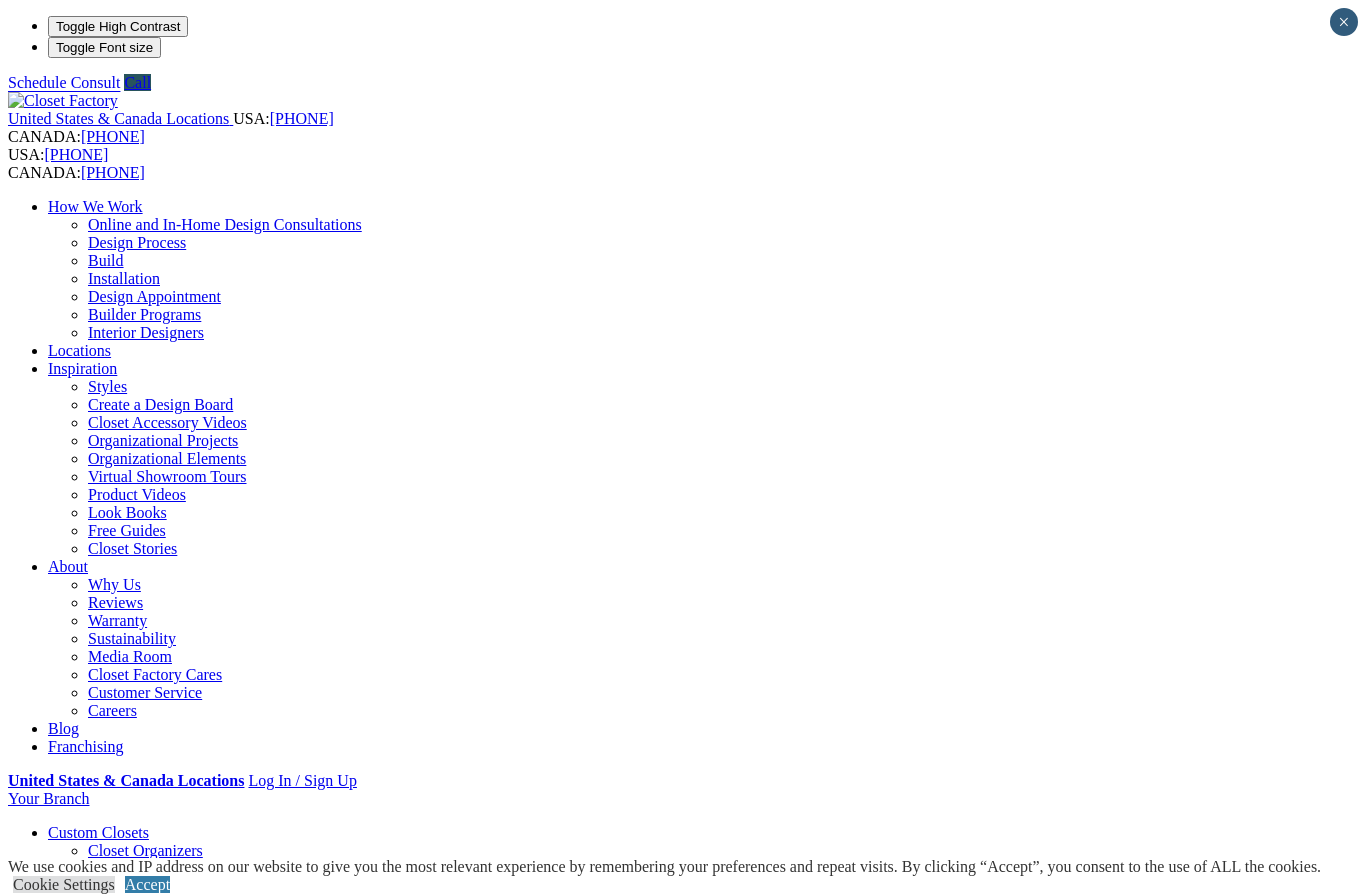 scroll, scrollTop: 0, scrollLeft: 0, axis: both 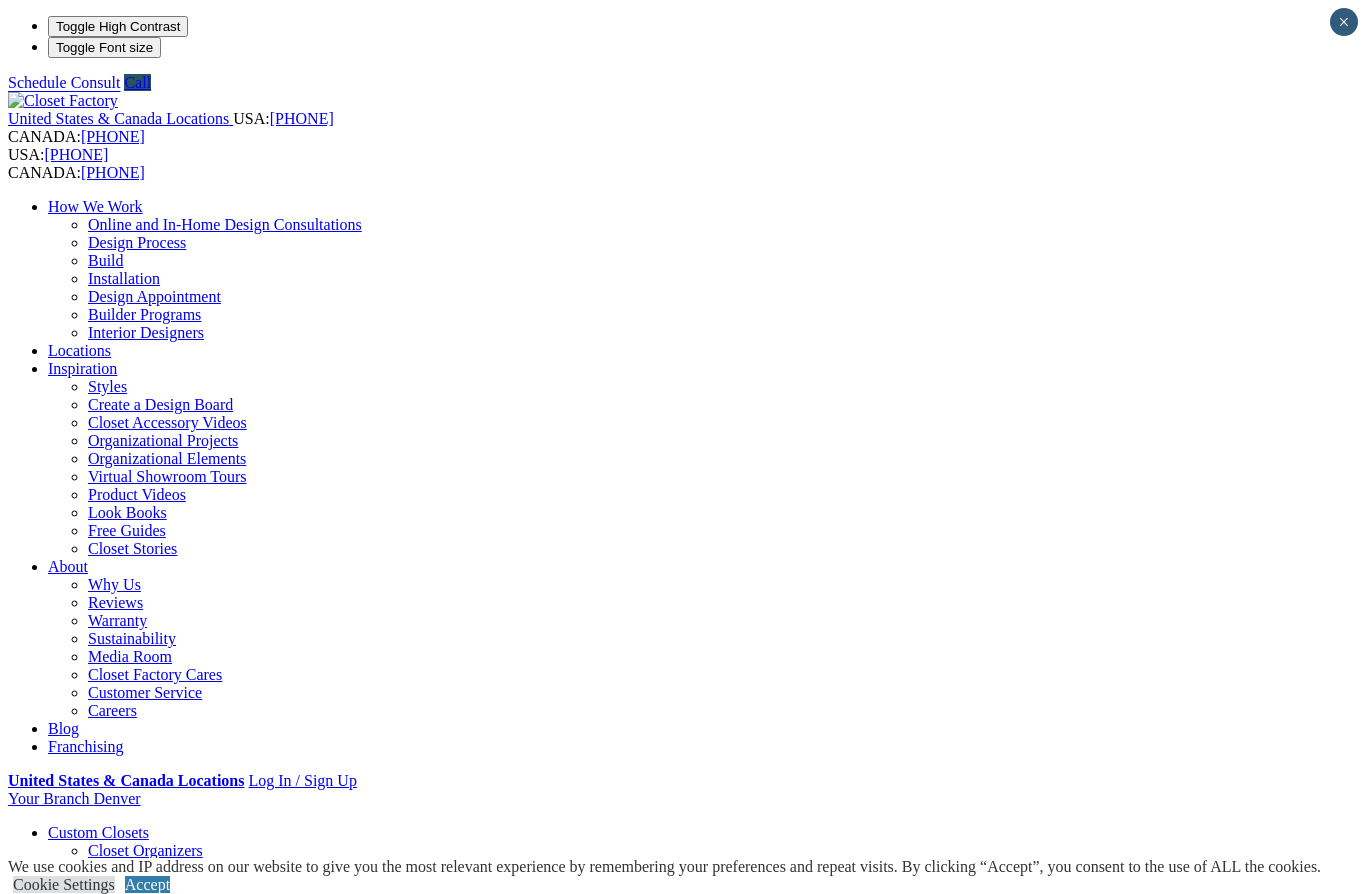 click on "Home Office" at bounding box center (90, 994) 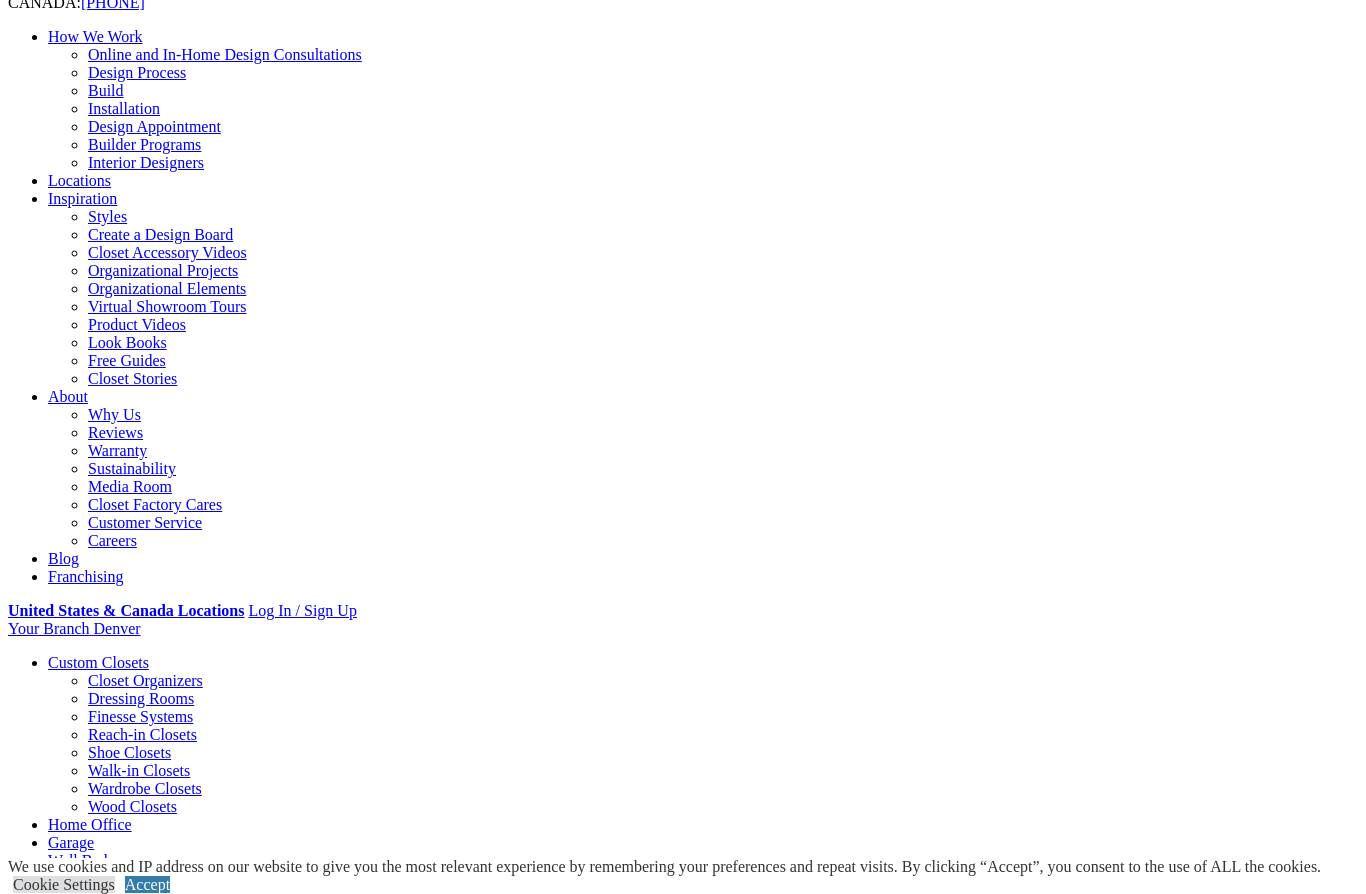 scroll, scrollTop: 0, scrollLeft: 0, axis: both 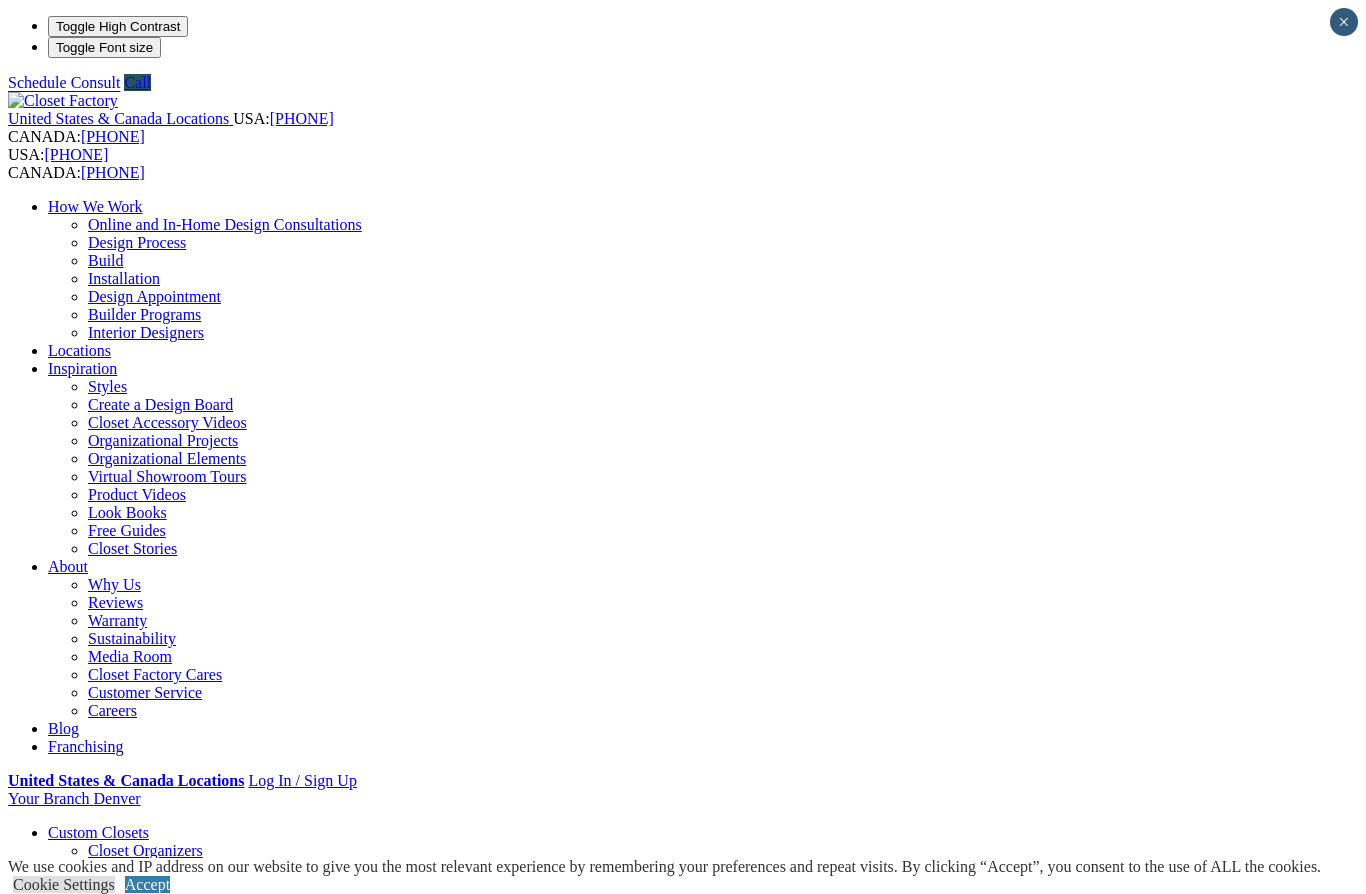 click on "Gallery" at bounding box center [111, 2478] 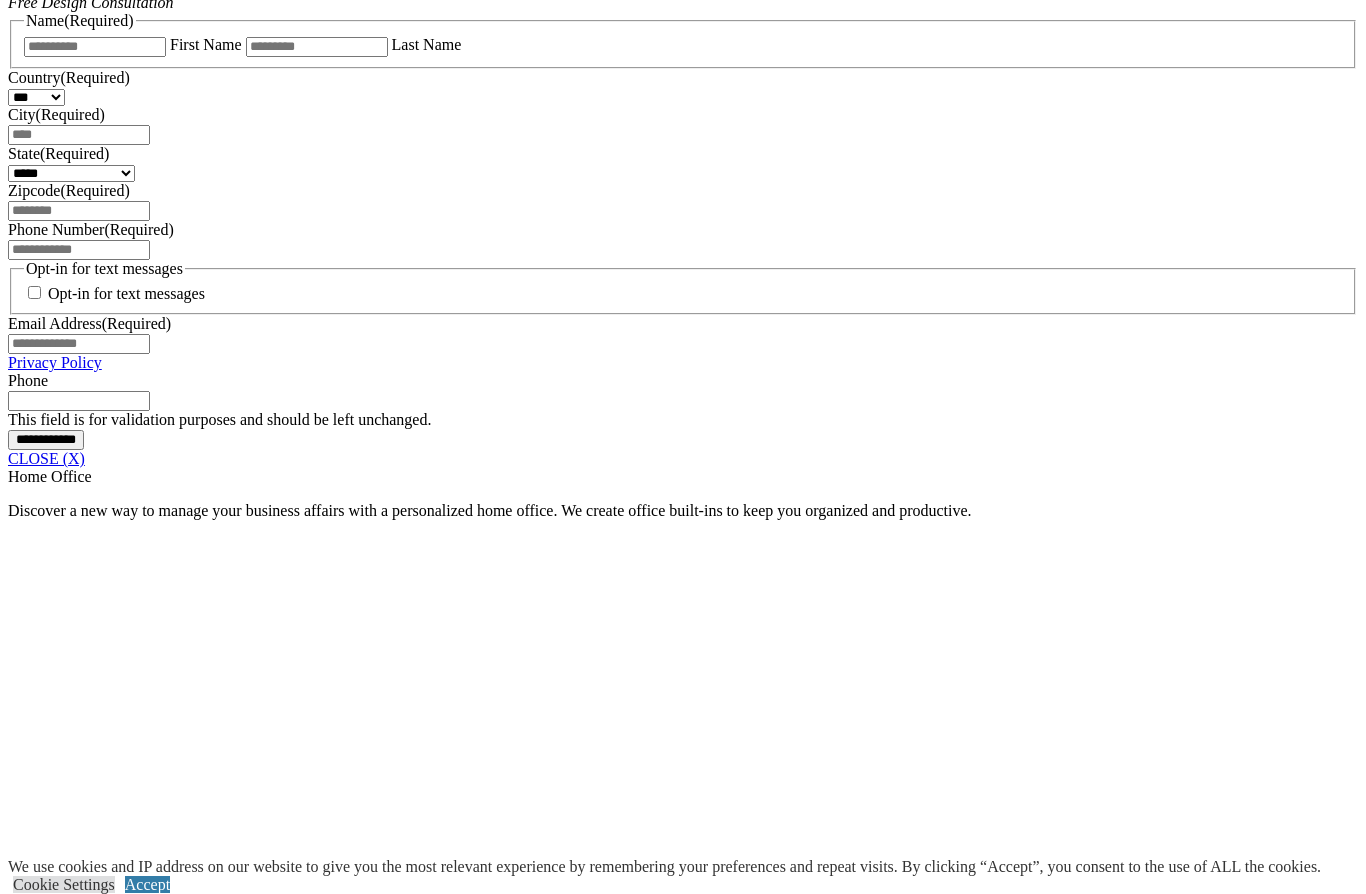 scroll, scrollTop: 1383, scrollLeft: 0, axis: vertical 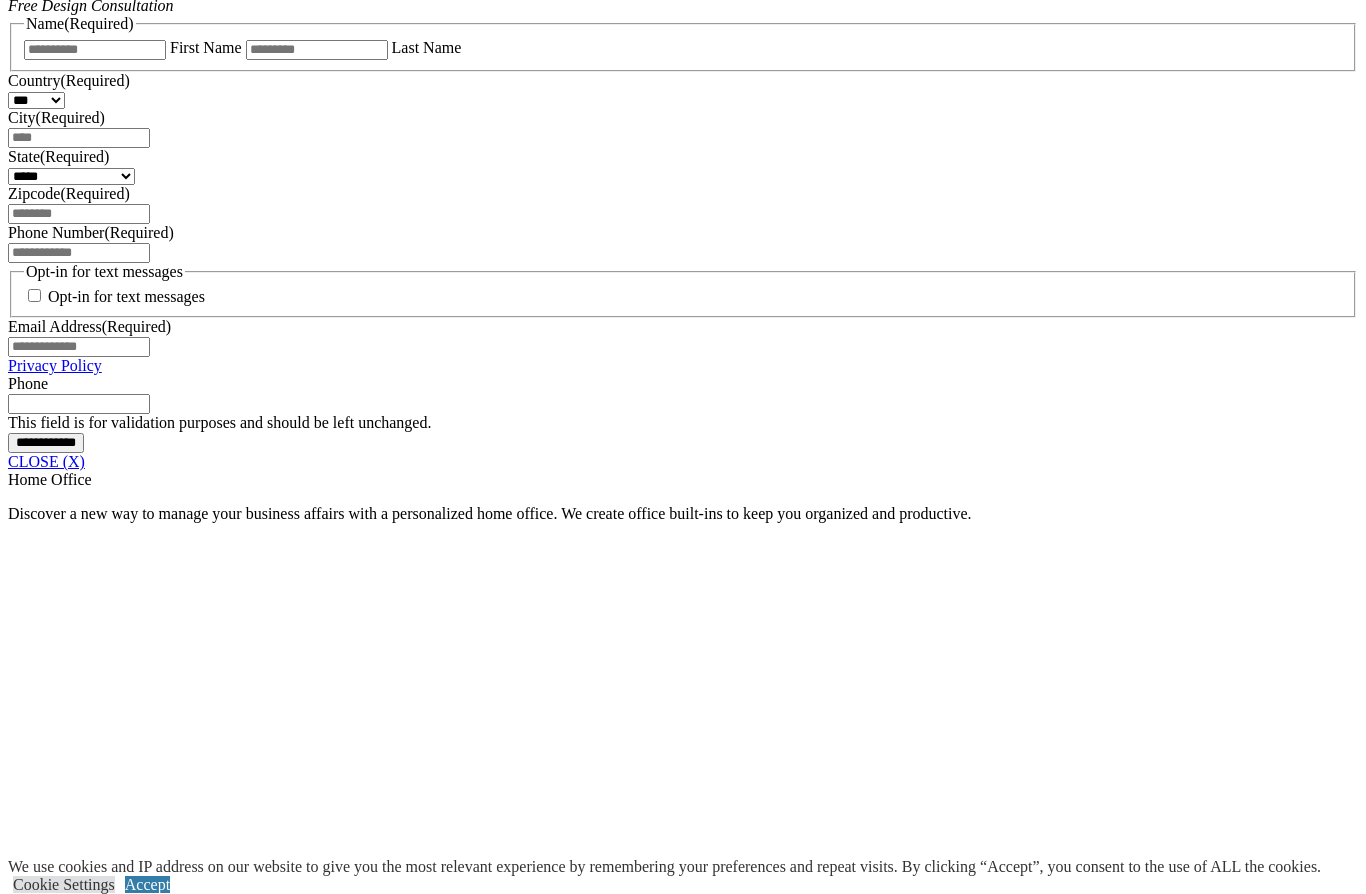 click at bounding box center [74, 1990] 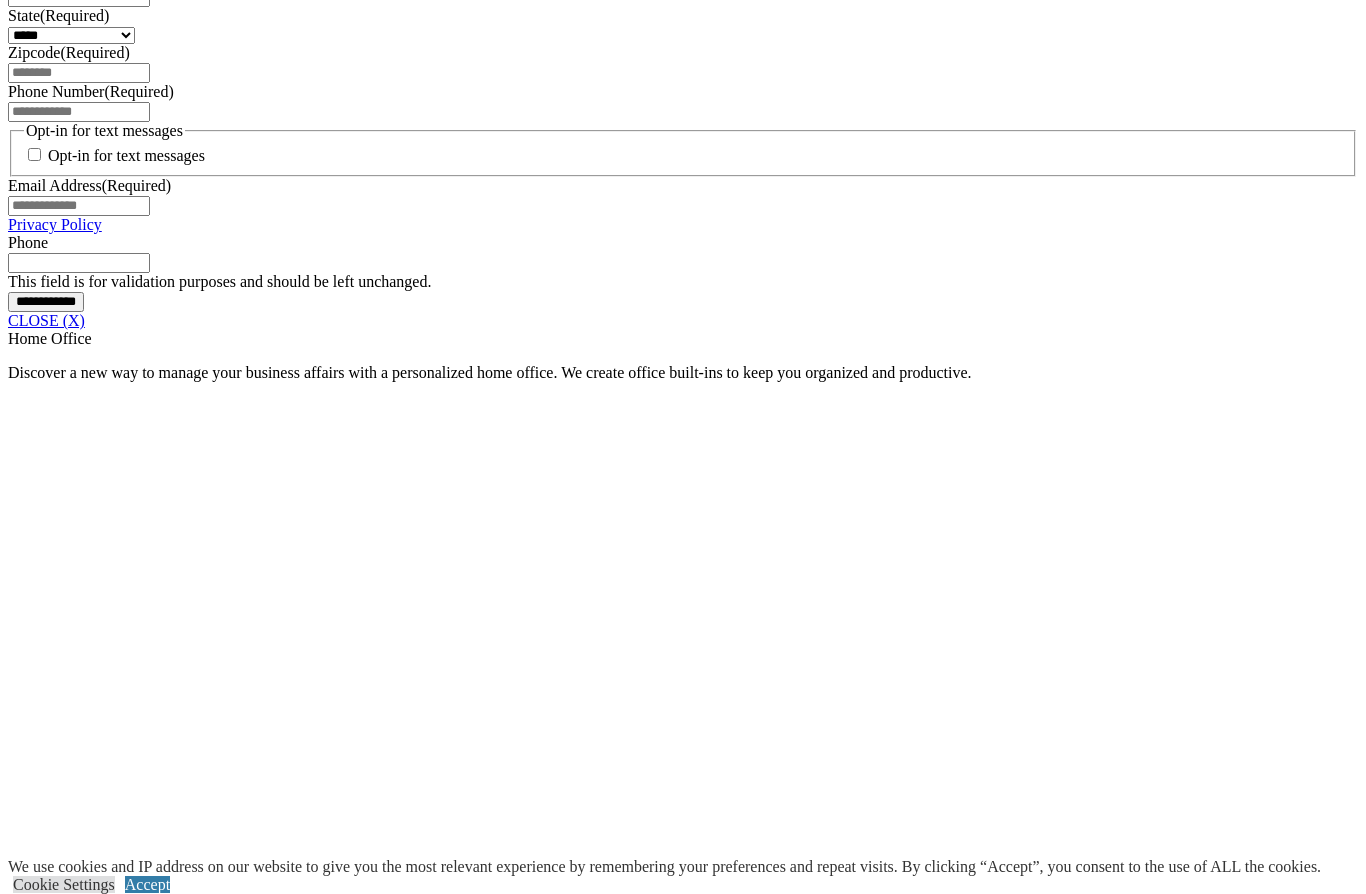 scroll, scrollTop: 1470, scrollLeft: 0, axis: vertical 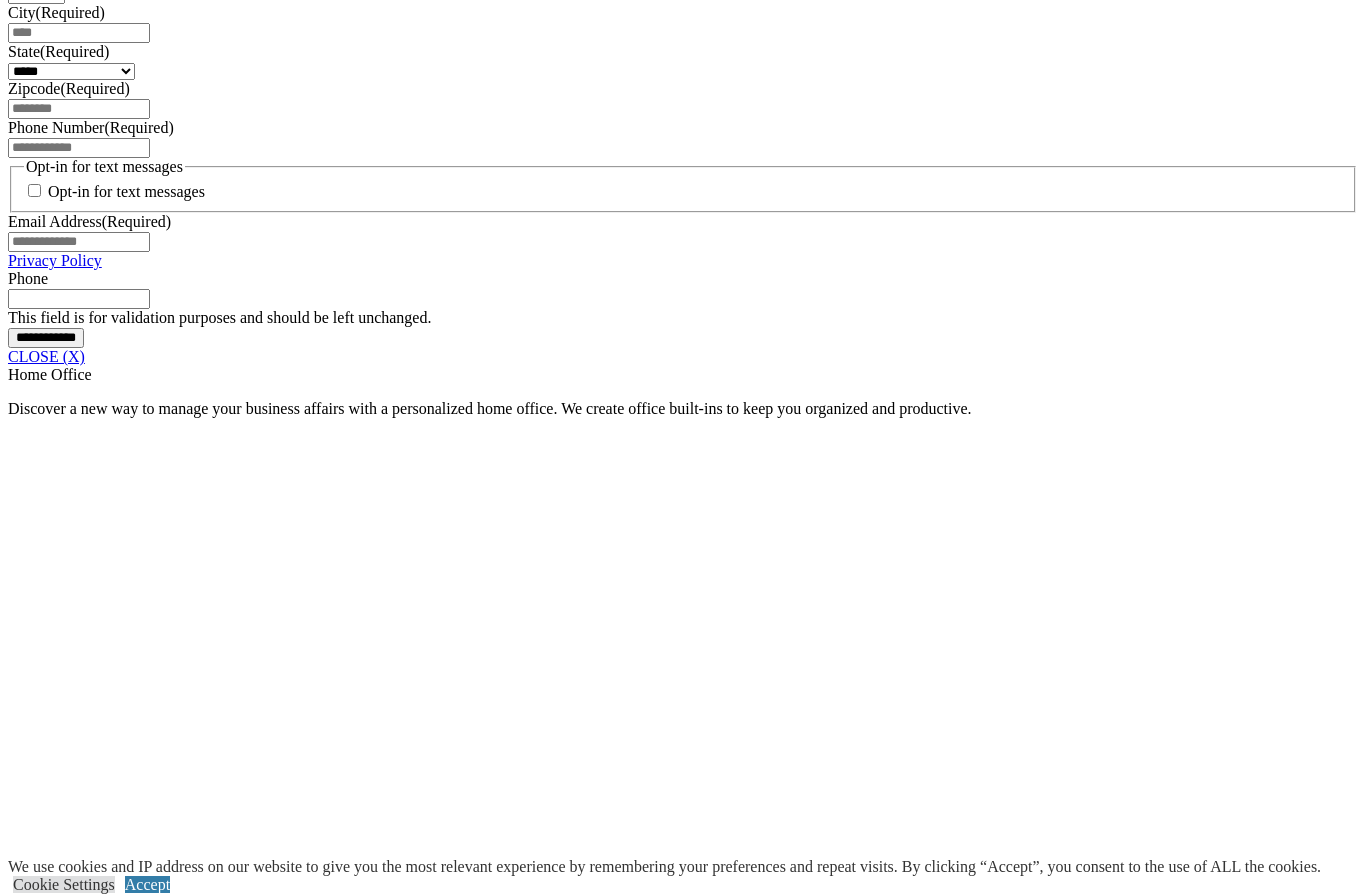 click on "Garage" at bounding box center [71, -458] 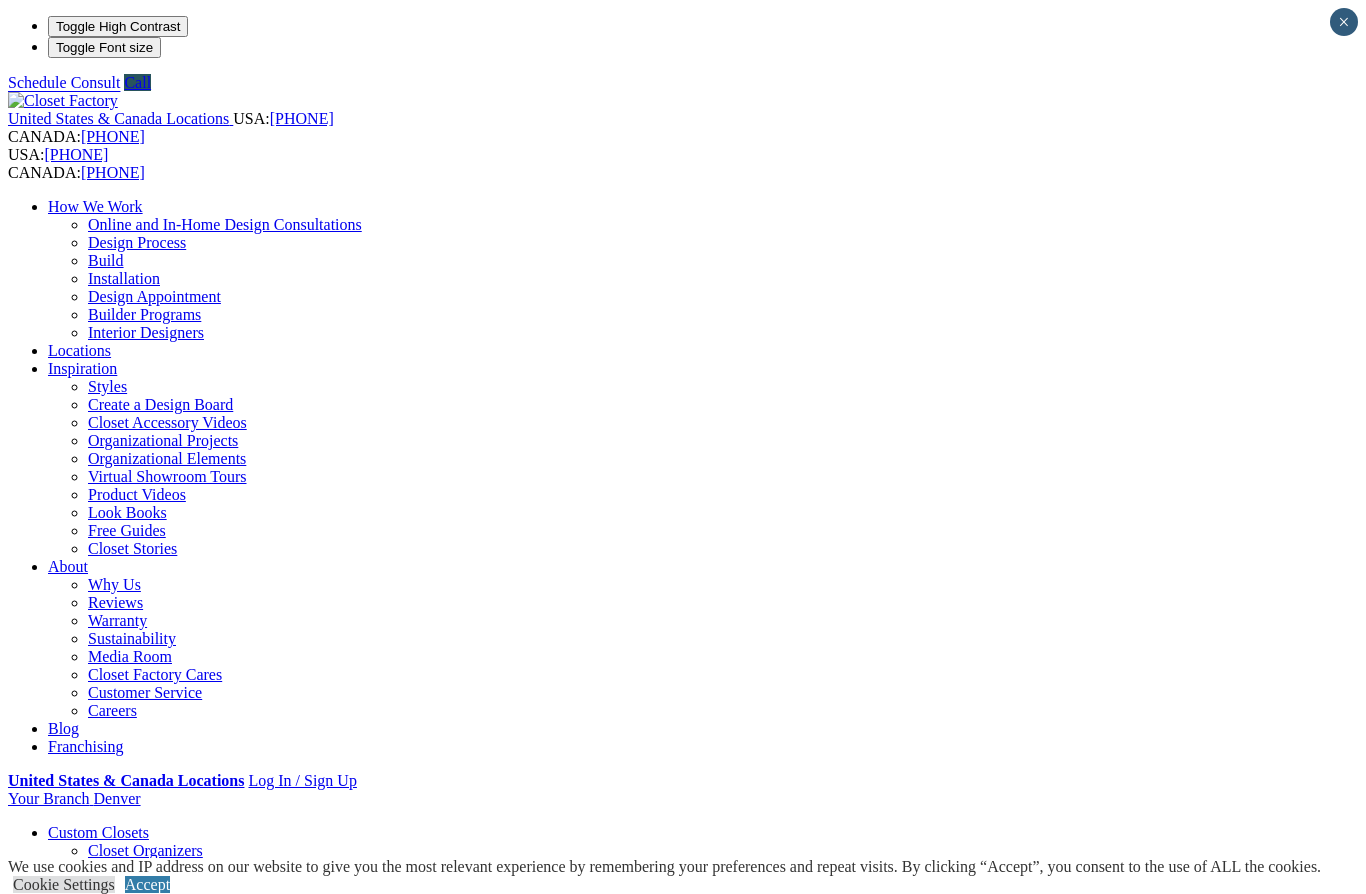 scroll, scrollTop: 0, scrollLeft: 0, axis: both 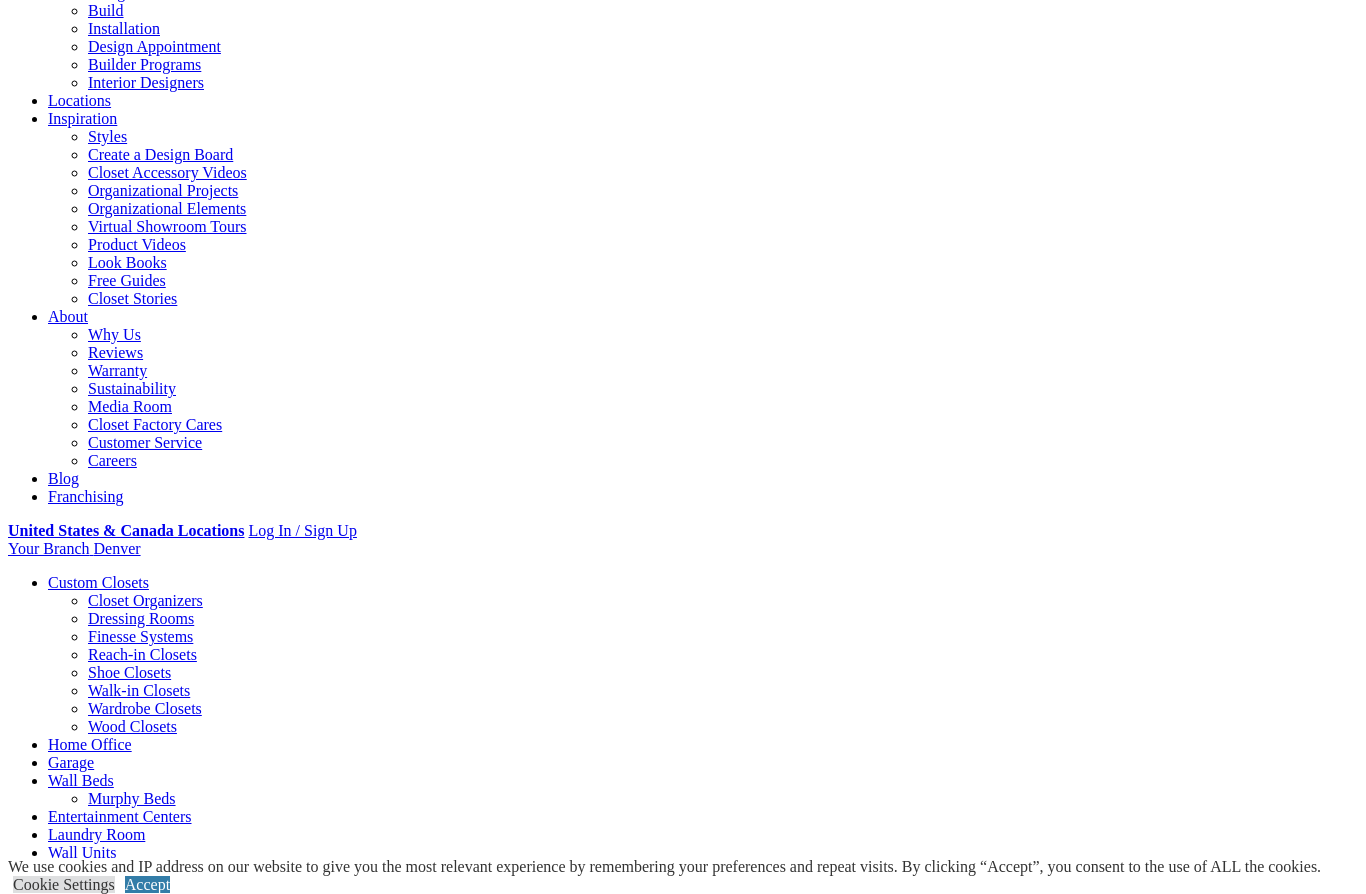click on "Gallery" at bounding box center [111, 2160] 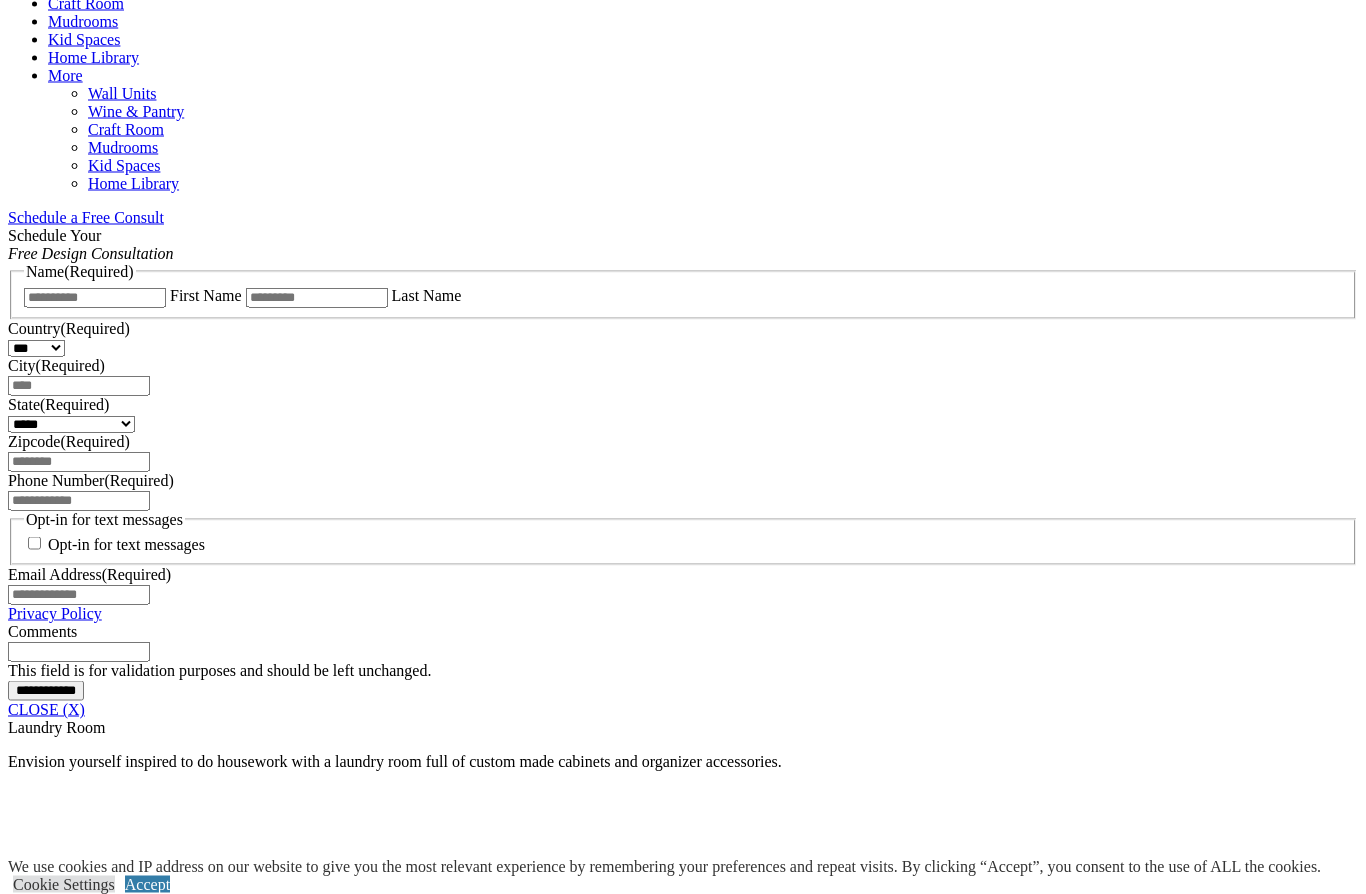 scroll, scrollTop: 1136, scrollLeft: 0, axis: vertical 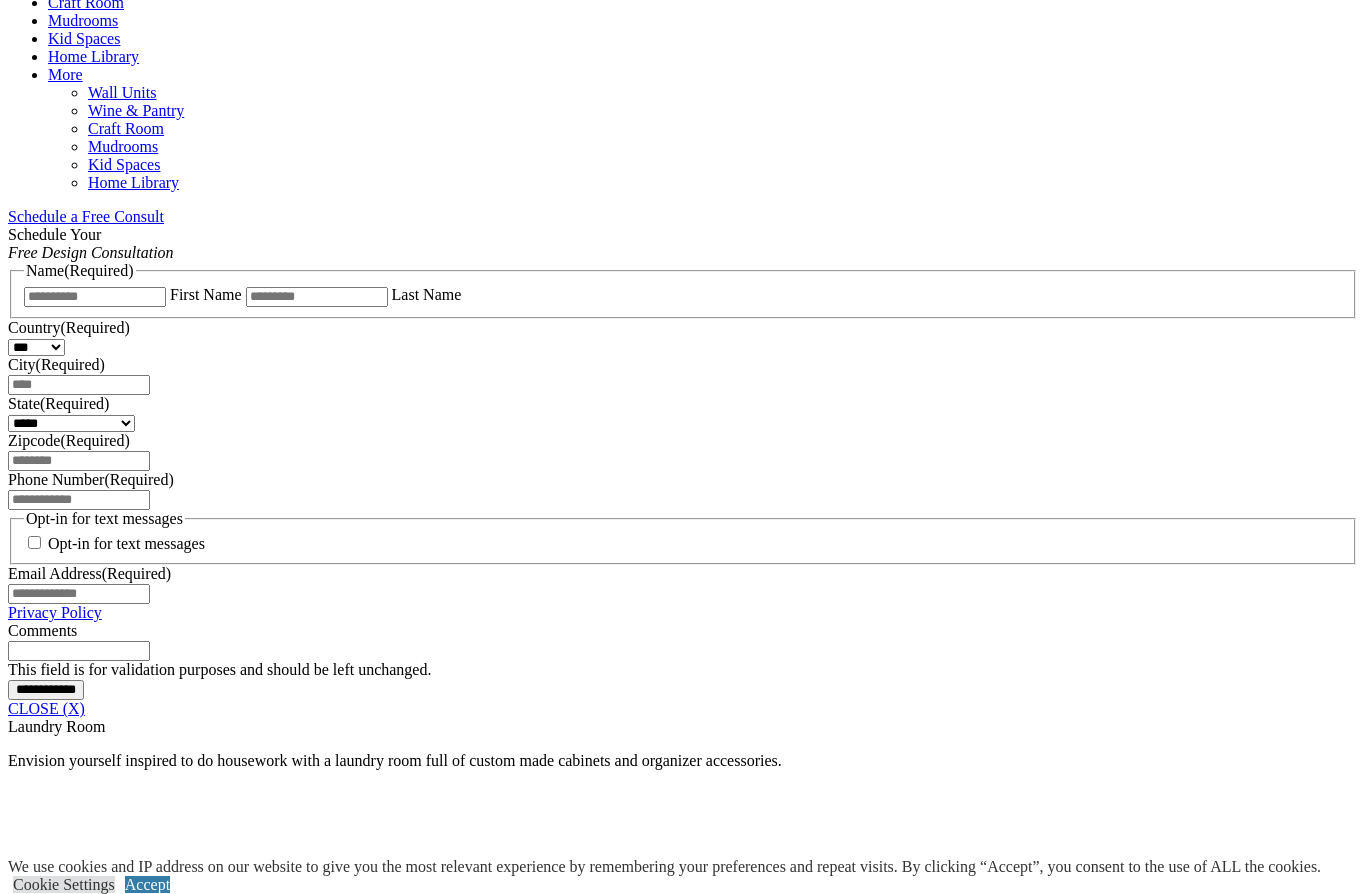 click at bounding box center (163, 2151) 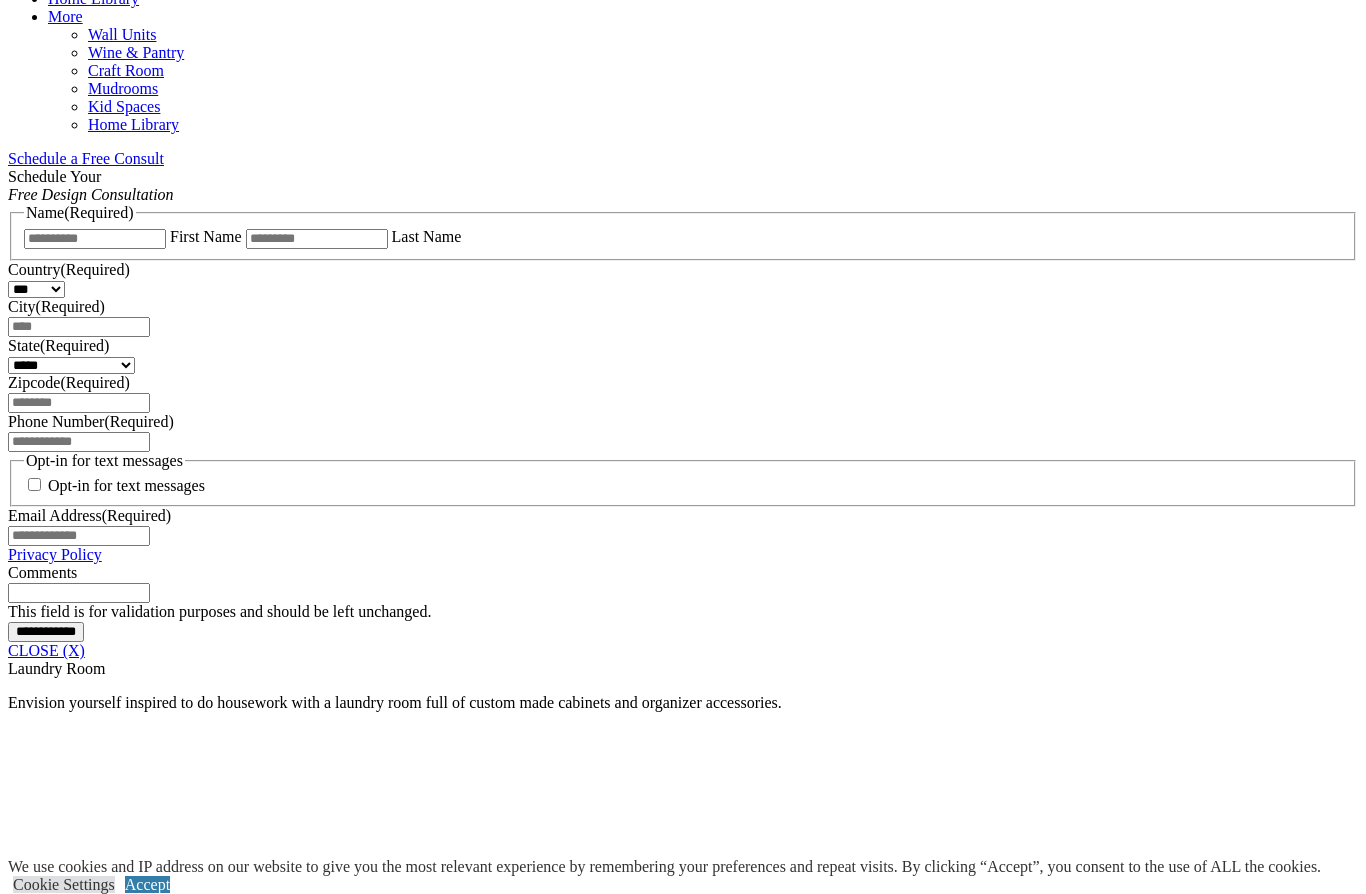 click on "Garage" at bounding box center (71, -169) 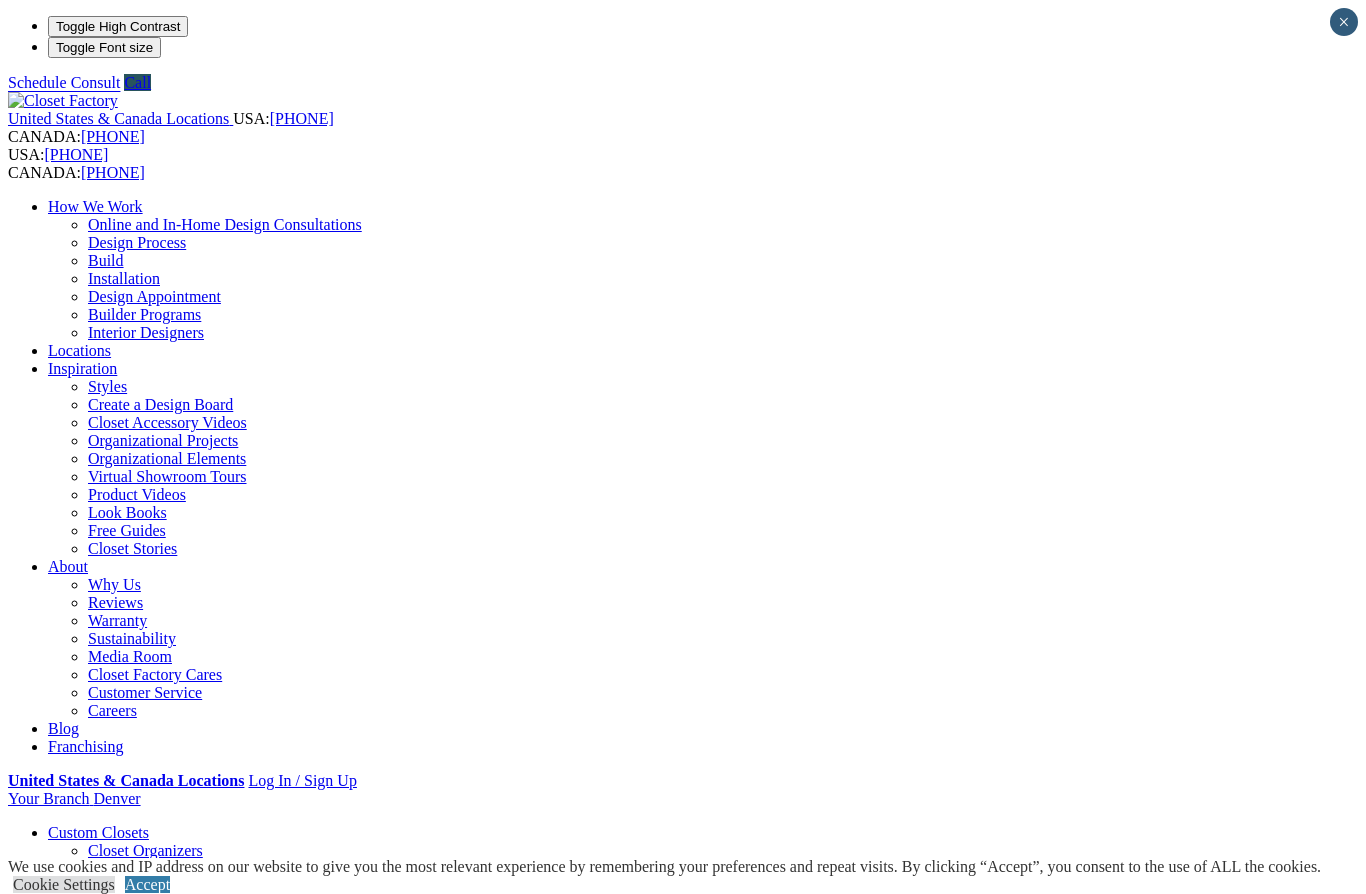 scroll, scrollTop: 0, scrollLeft: 0, axis: both 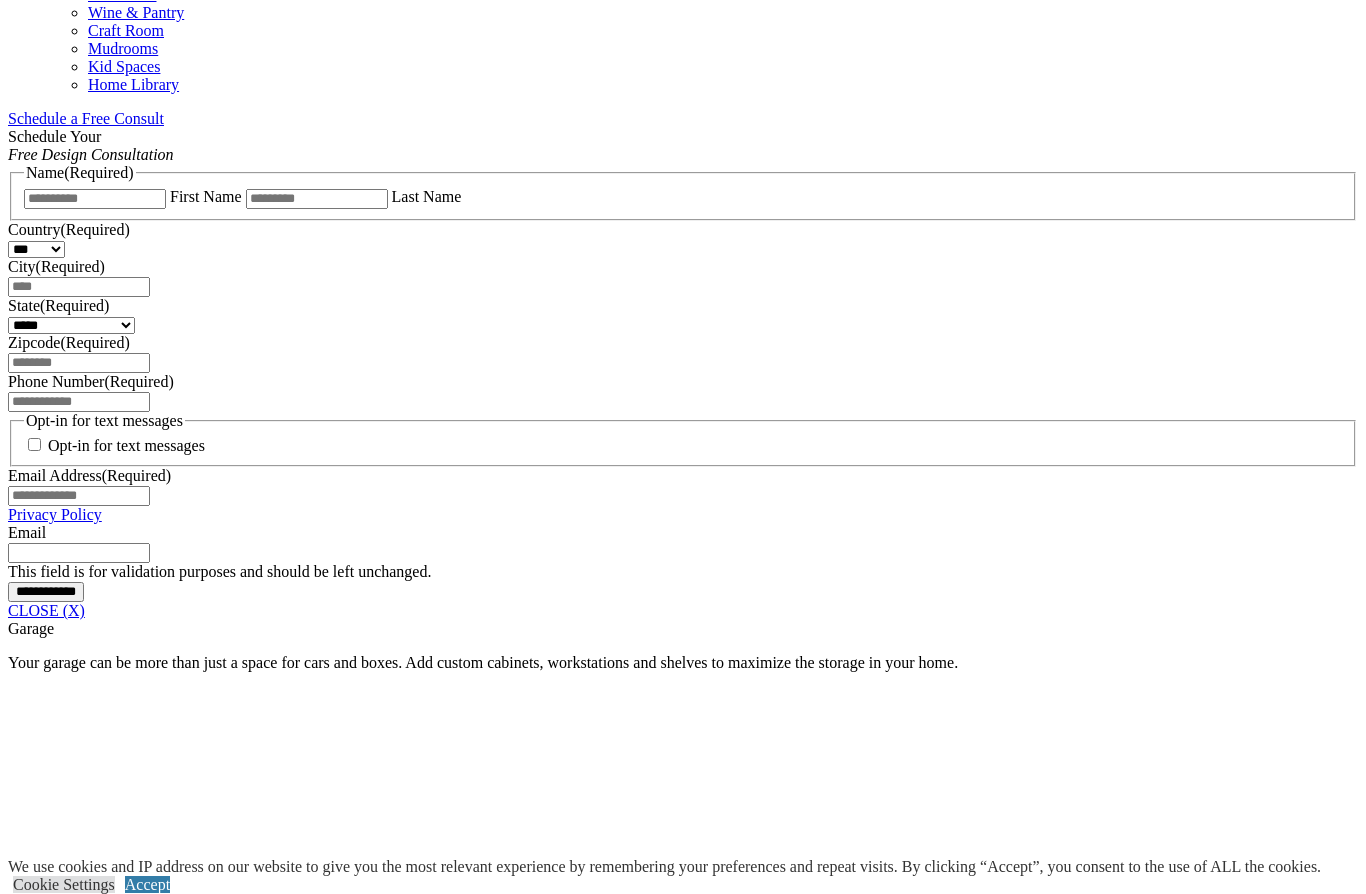 click at bounding box center (186, 2053) 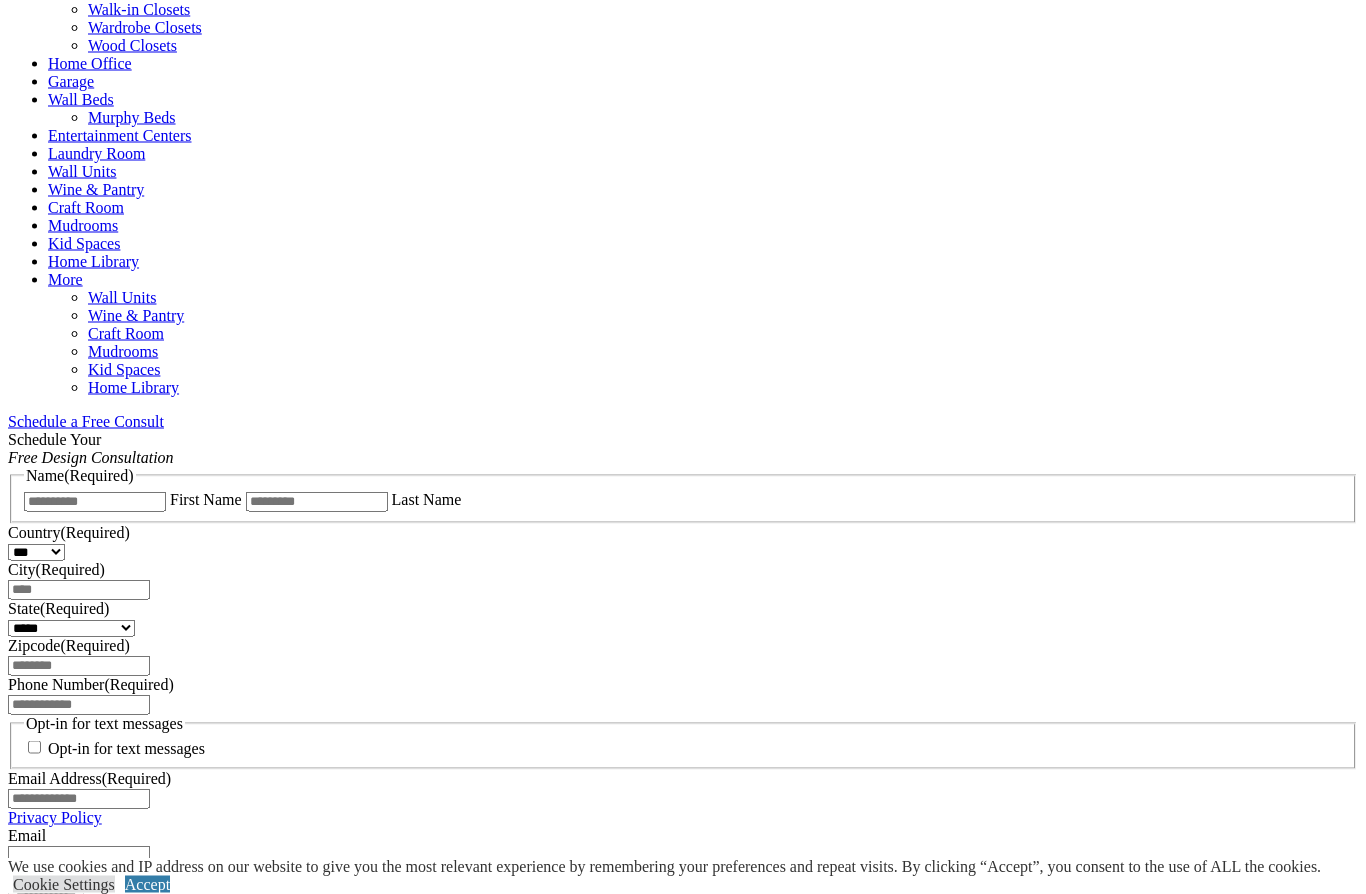 scroll, scrollTop: 813, scrollLeft: 0, axis: vertical 